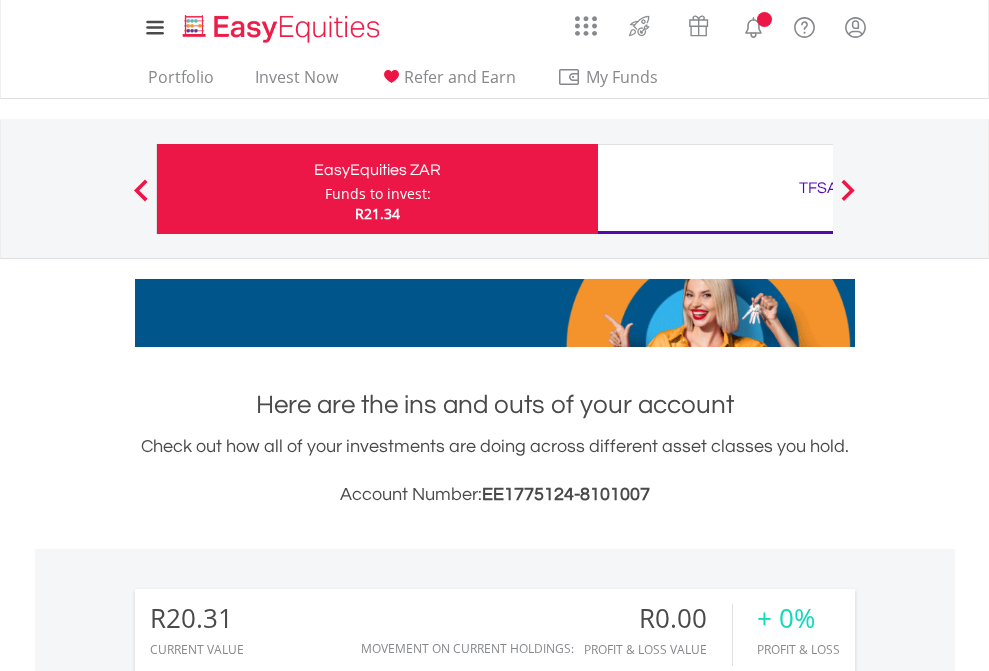 scroll, scrollTop: 0, scrollLeft: 0, axis: both 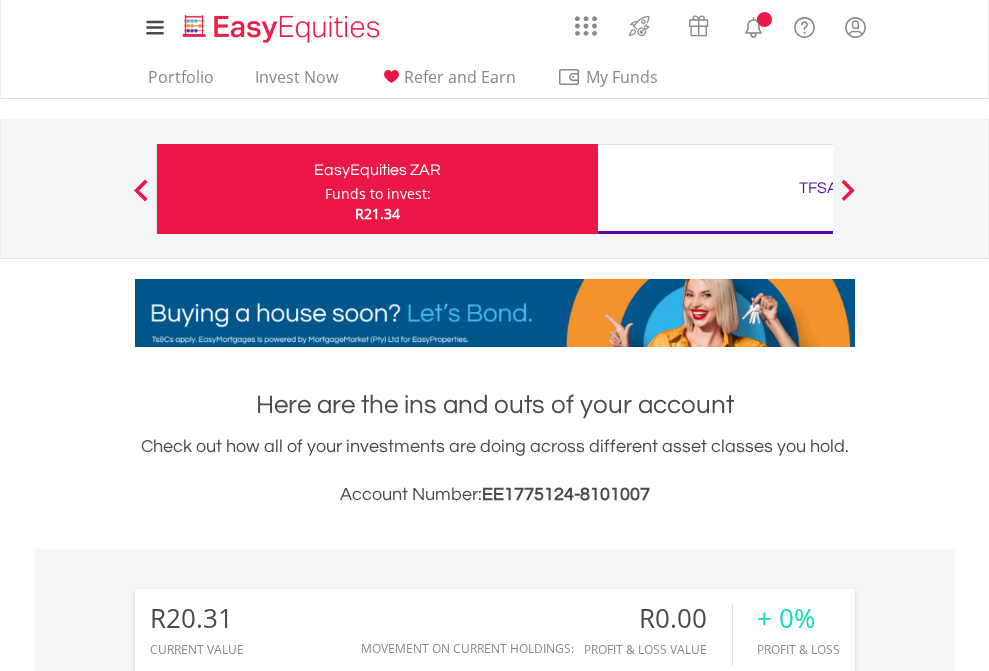 click on "Funds to invest:" at bounding box center [378, 194] 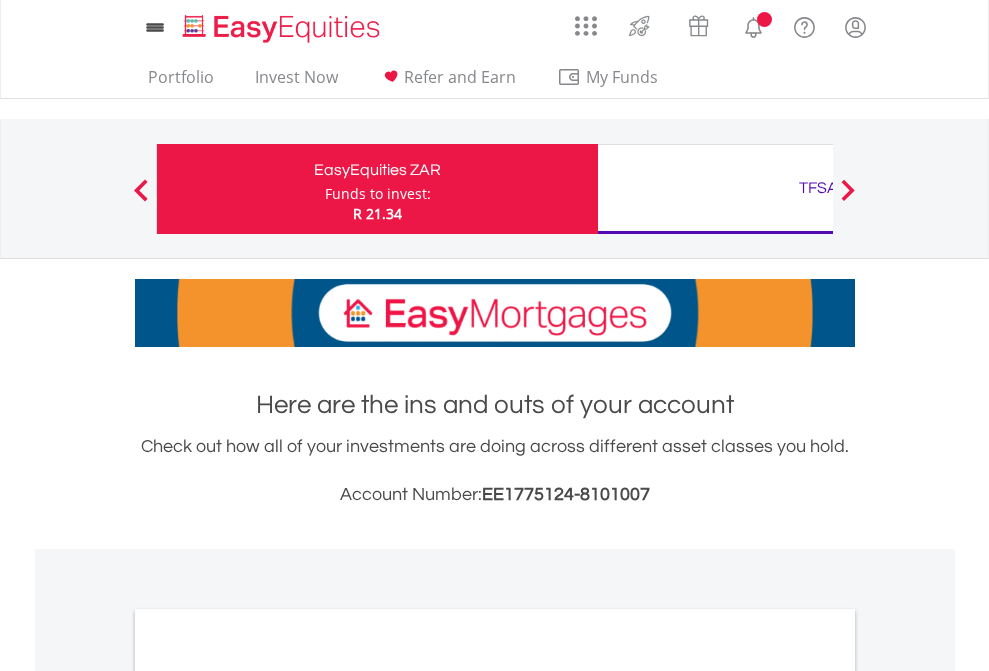 scroll, scrollTop: 0, scrollLeft: 0, axis: both 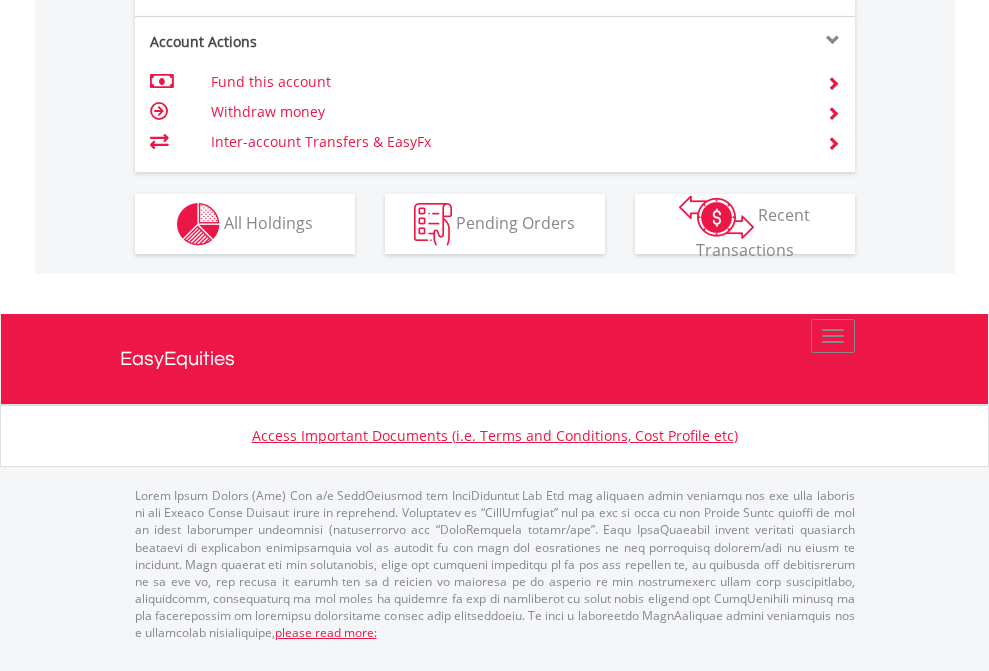 click on "Investment types" at bounding box center (706, -337) 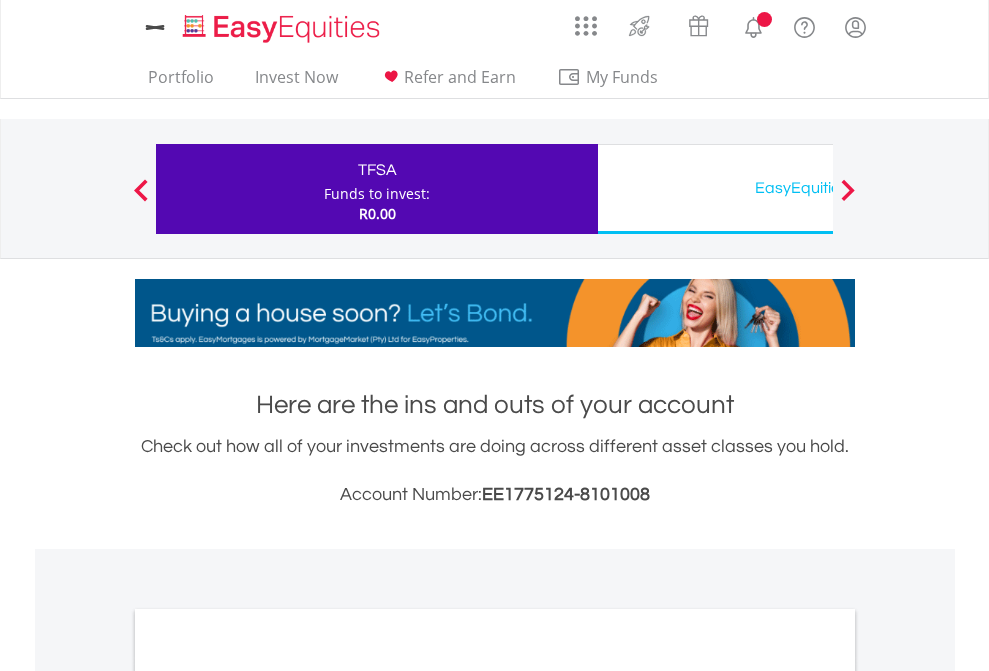 scroll, scrollTop: 0, scrollLeft: 0, axis: both 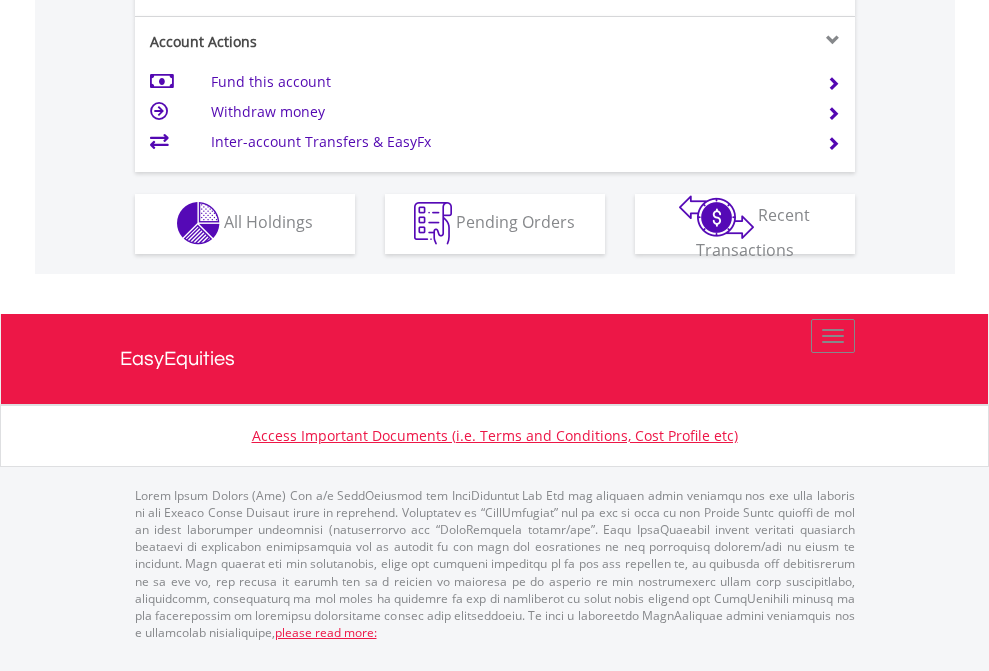 click on "Investment types" at bounding box center (706, -353) 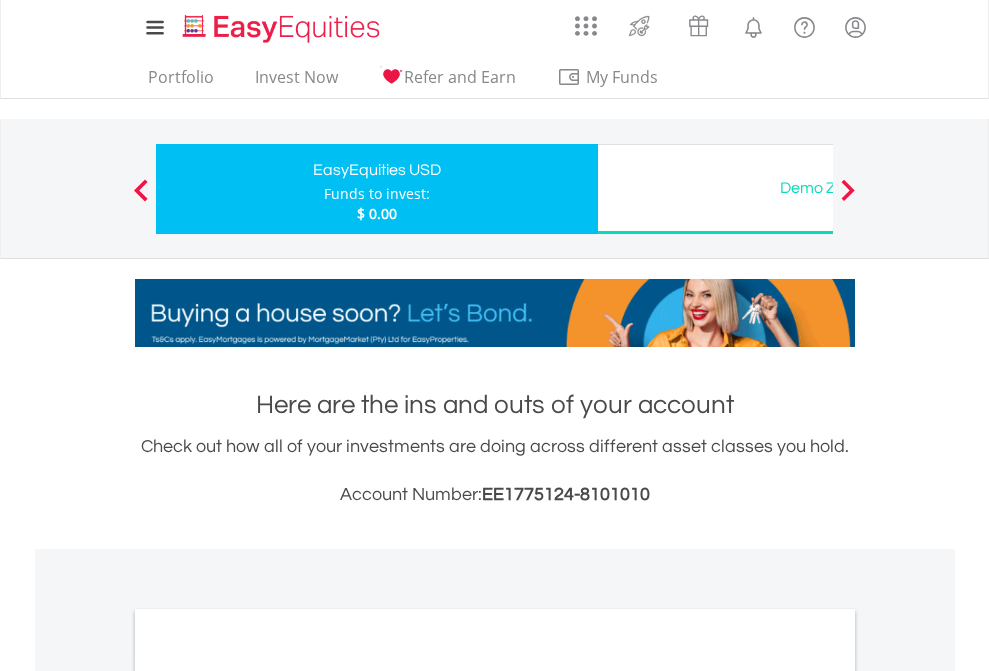 scroll, scrollTop: 0, scrollLeft: 0, axis: both 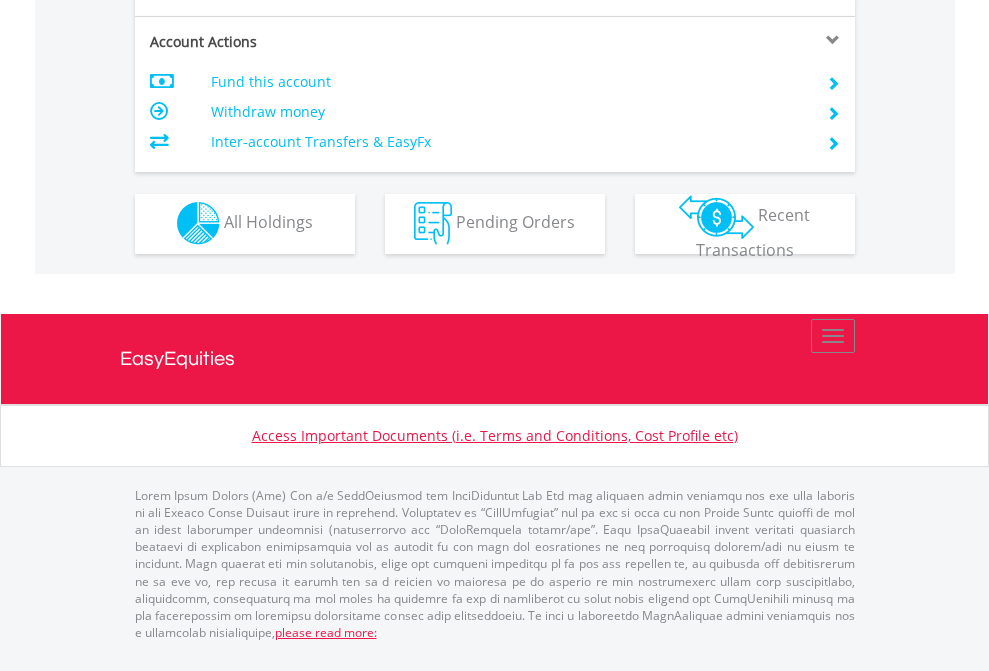 click on "Investment types" at bounding box center (706, -353) 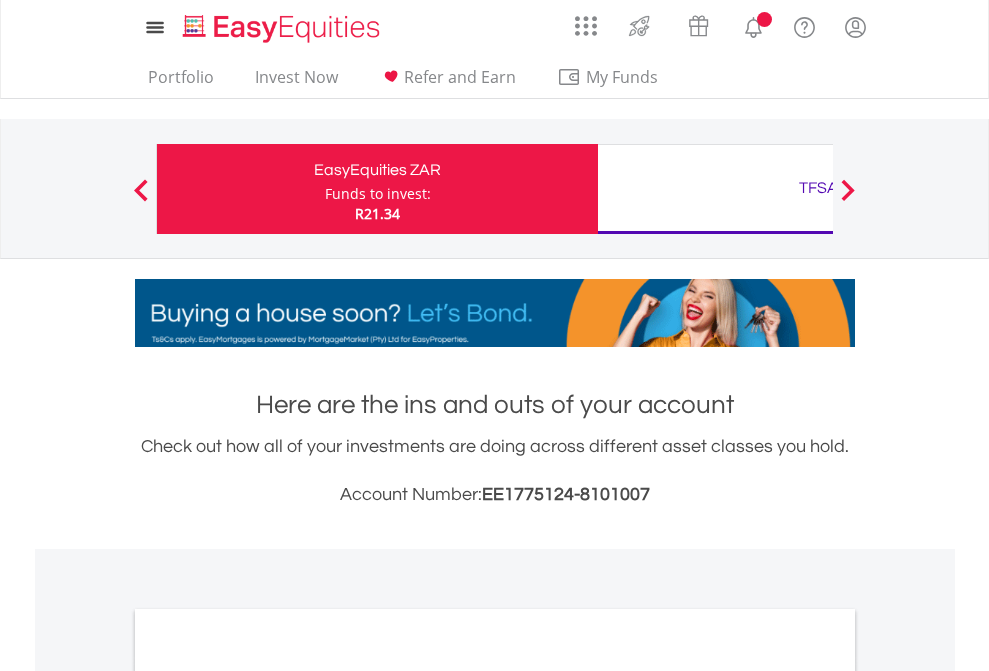 scroll, scrollTop: 1202, scrollLeft: 0, axis: vertical 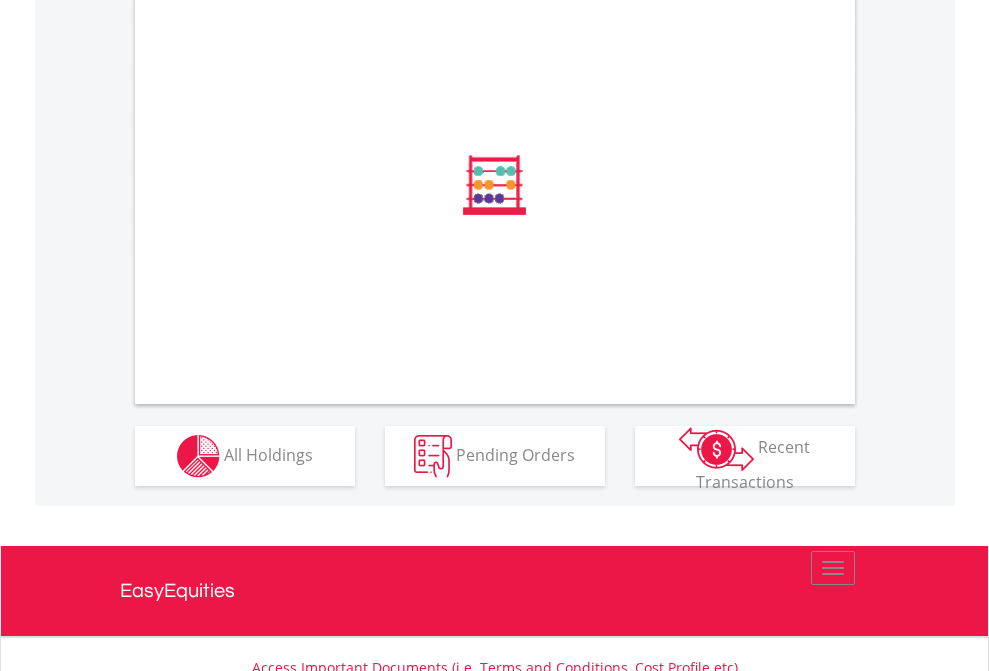 click on "All Holdings" at bounding box center [268, 454] 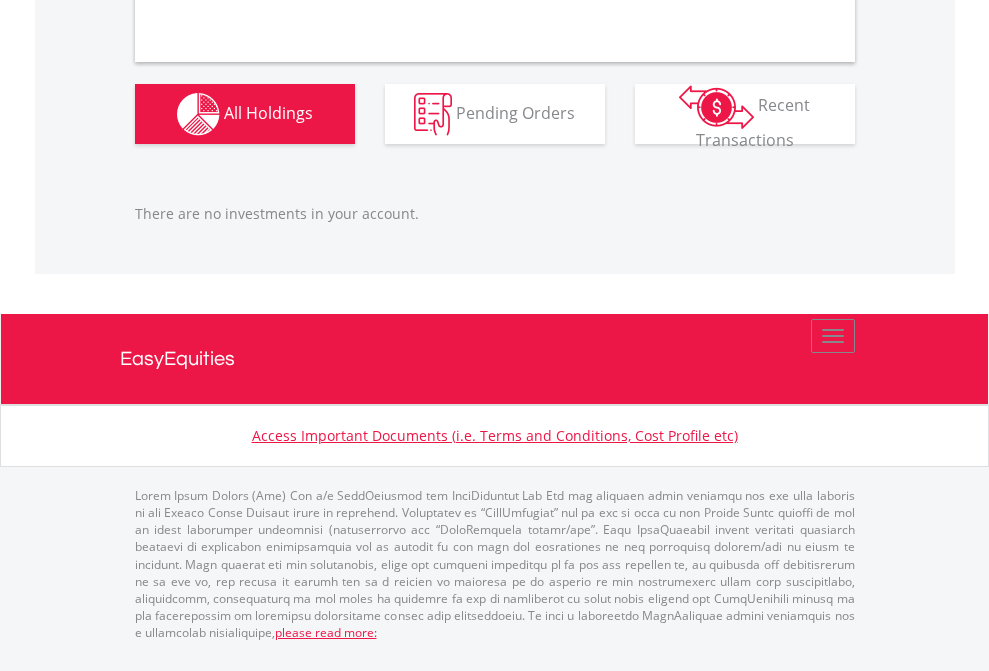 scroll, scrollTop: 2027, scrollLeft: 0, axis: vertical 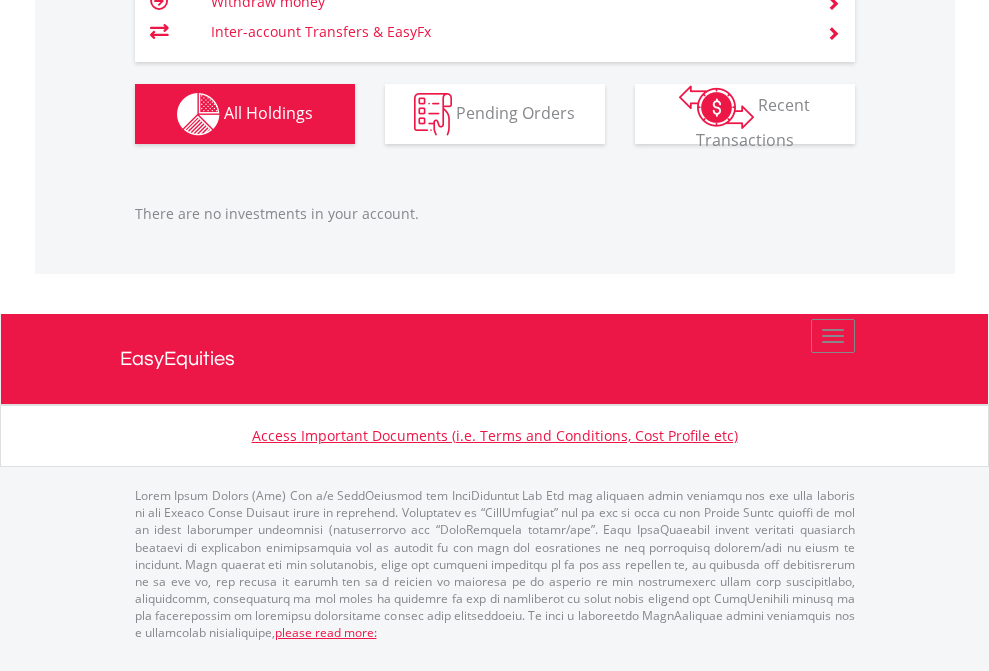 click on "TFSA" at bounding box center (818, -1206) 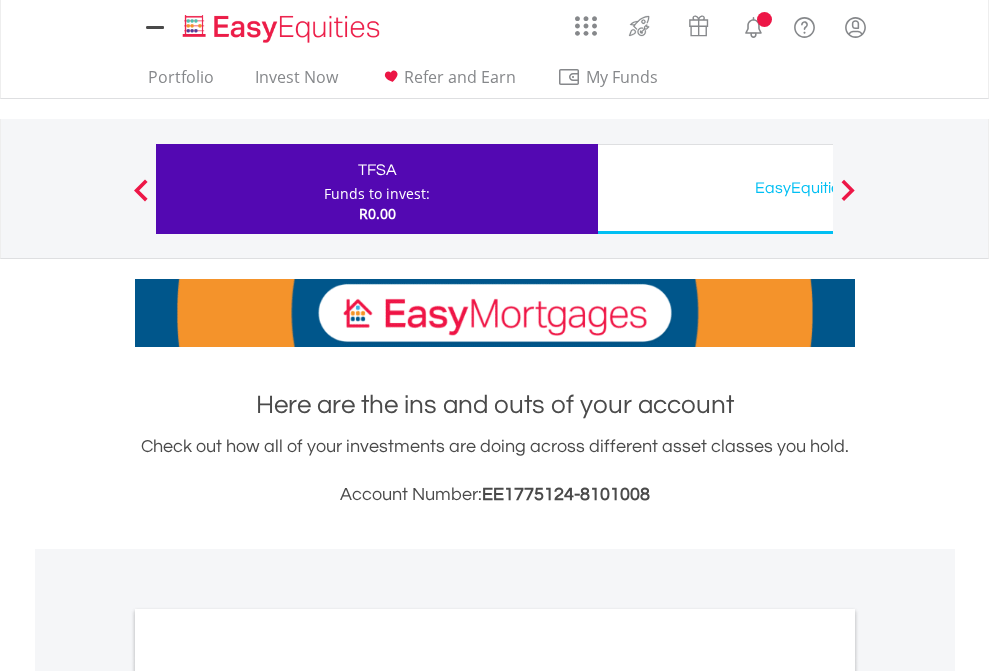scroll, scrollTop: 0, scrollLeft: 0, axis: both 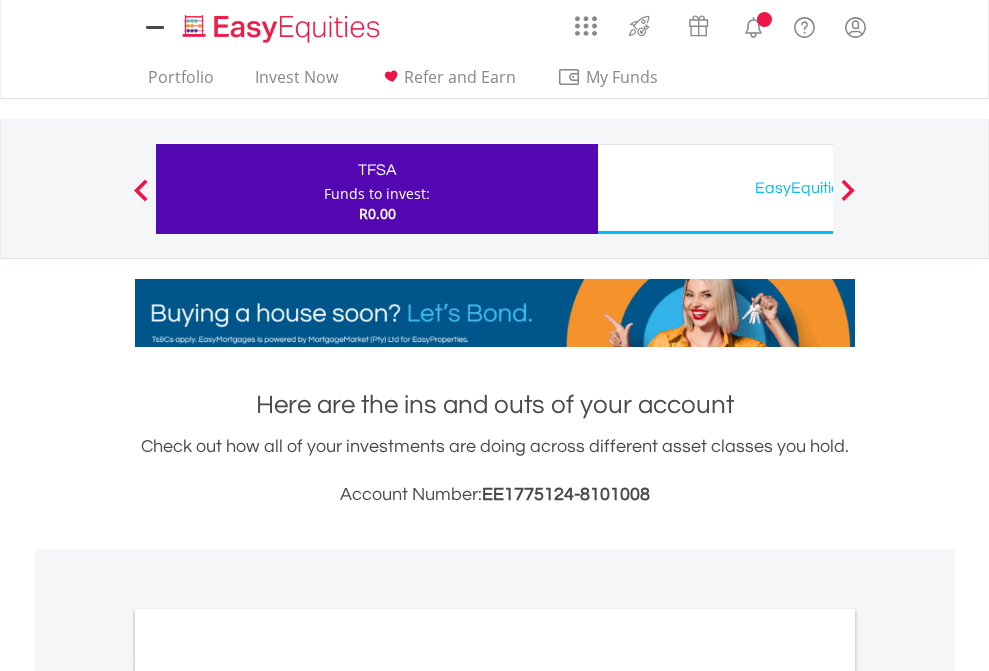 click on "All Holdings" at bounding box center [268, 1096] 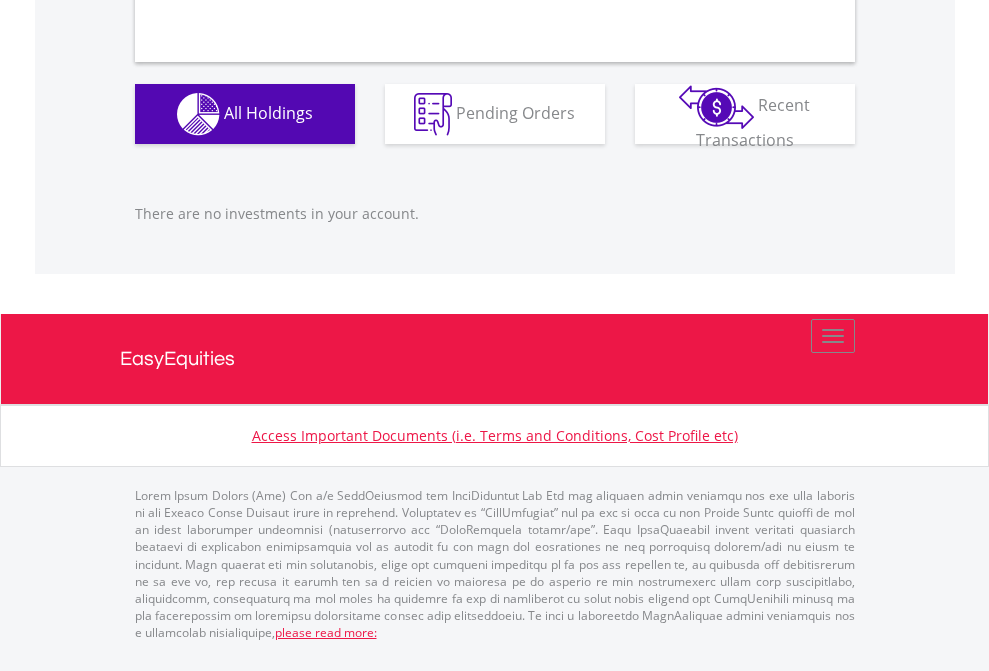 scroll, scrollTop: 1980, scrollLeft: 0, axis: vertical 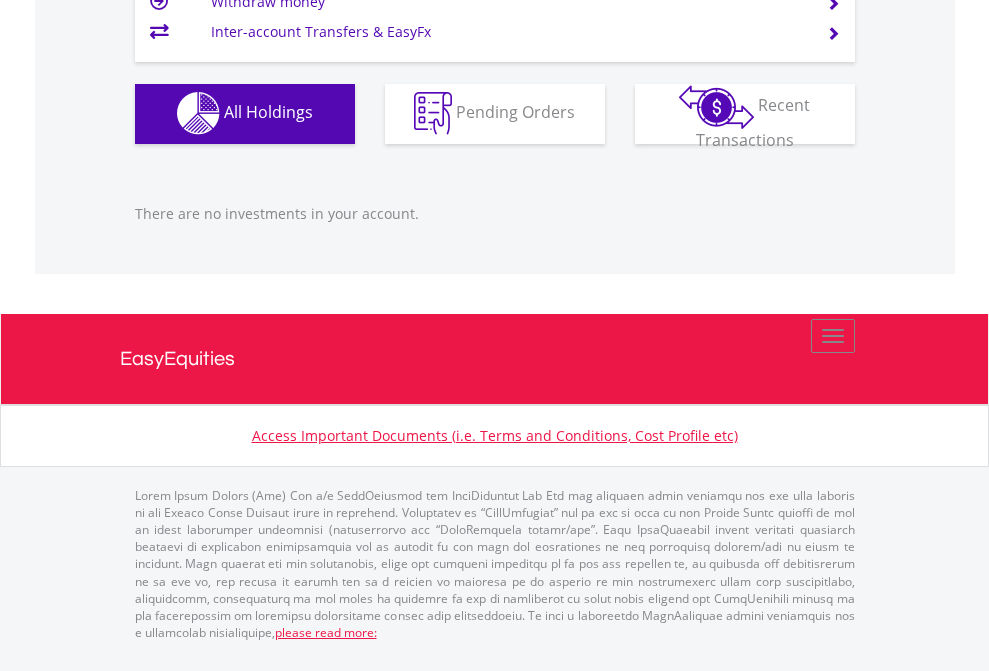 click on "EasyEquities USD" at bounding box center (818, -1142) 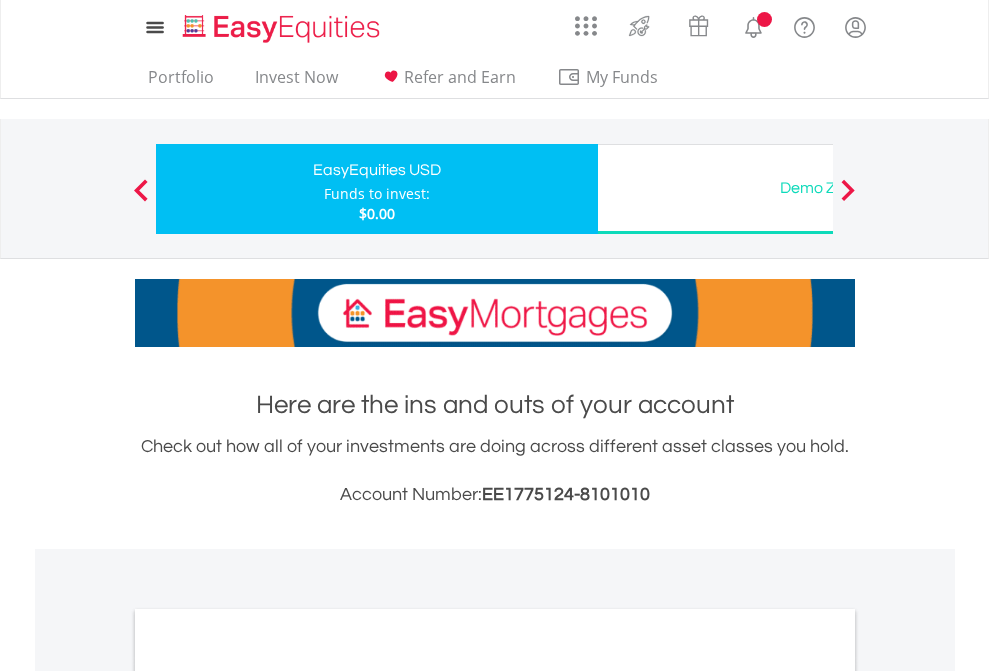 scroll, scrollTop: 1202, scrollLeft: 0, axis: vertical 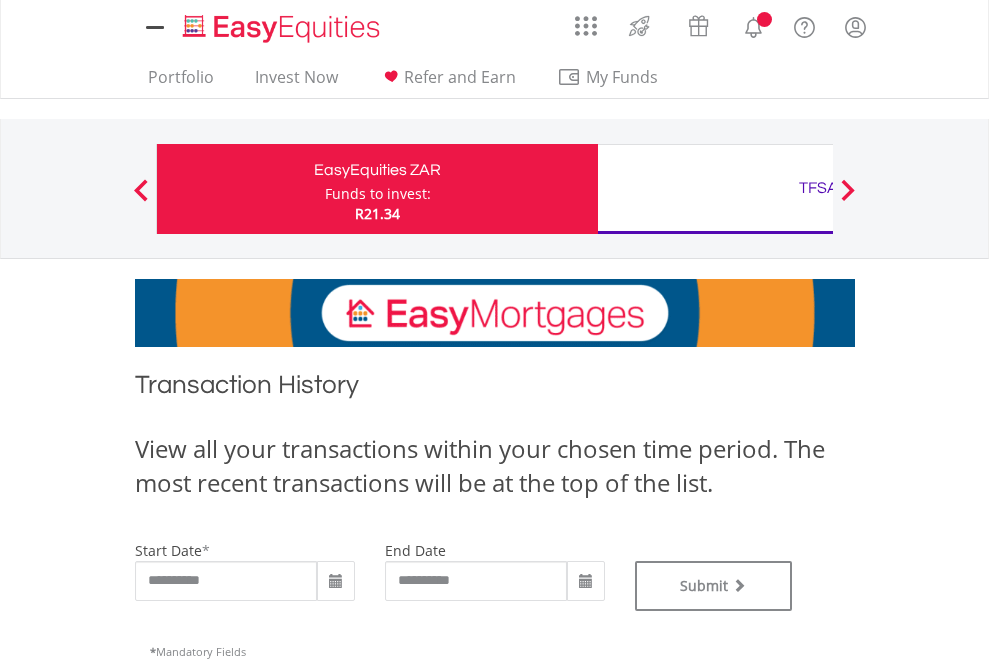 type on "**********" 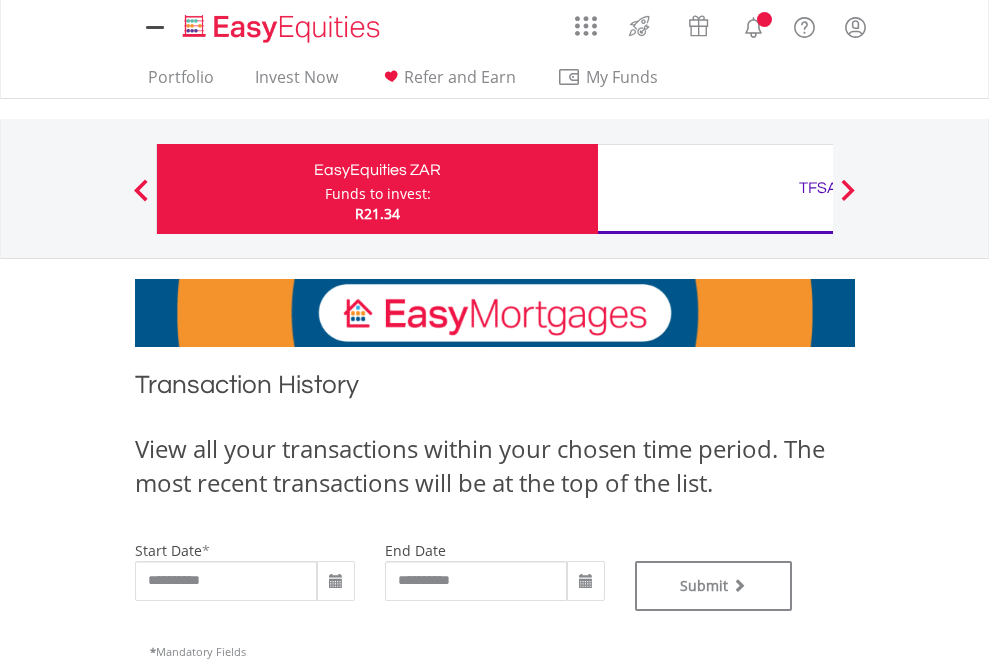 scroll, scrollTop: 0, scrollLeft: 0, axis: both 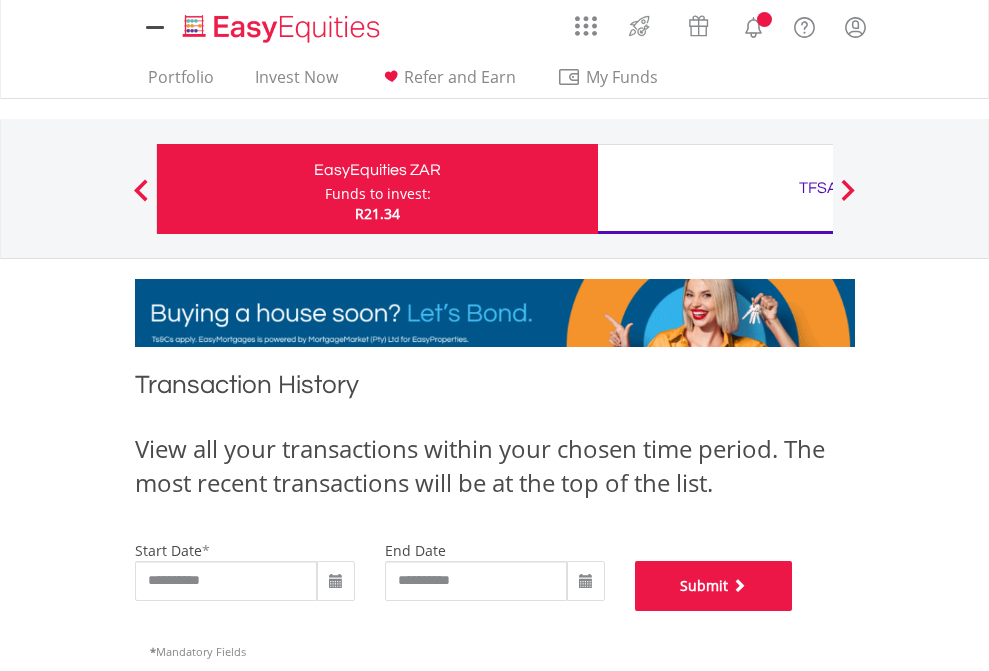 click on "Submit" at bounding box center [714, 586] 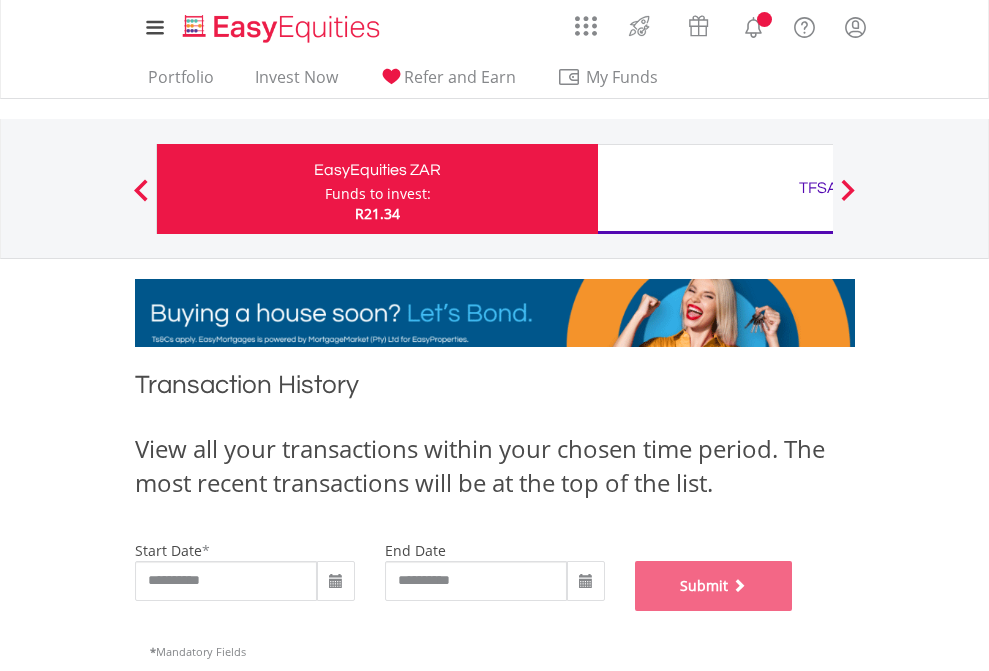 scroll, scrollTop: 811, scrollLeft: 0, axis: vertical 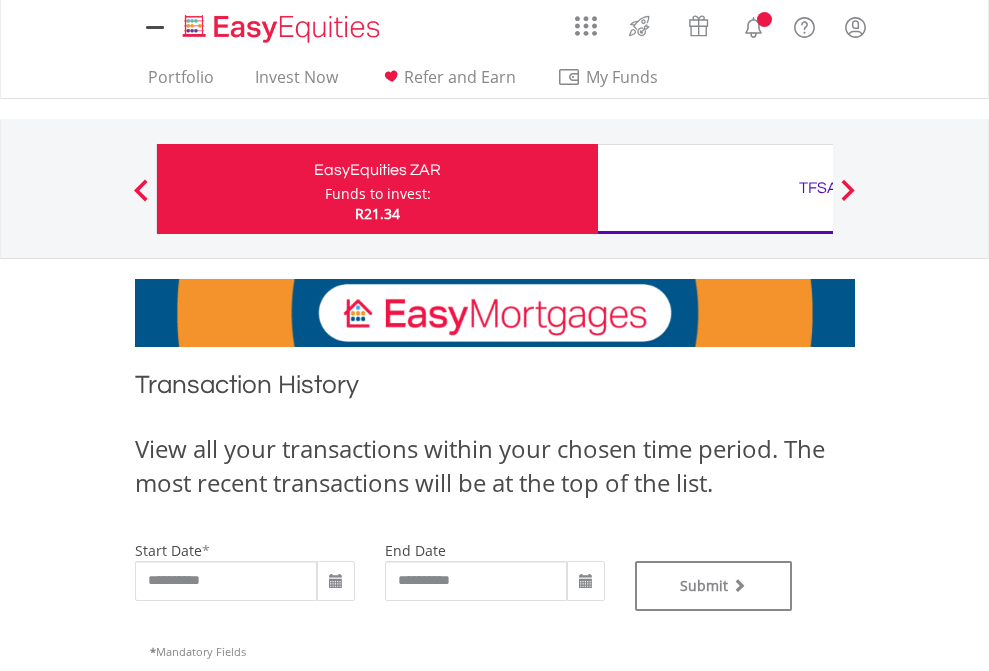 click on "TFSA" at bounding box center (818, 188) 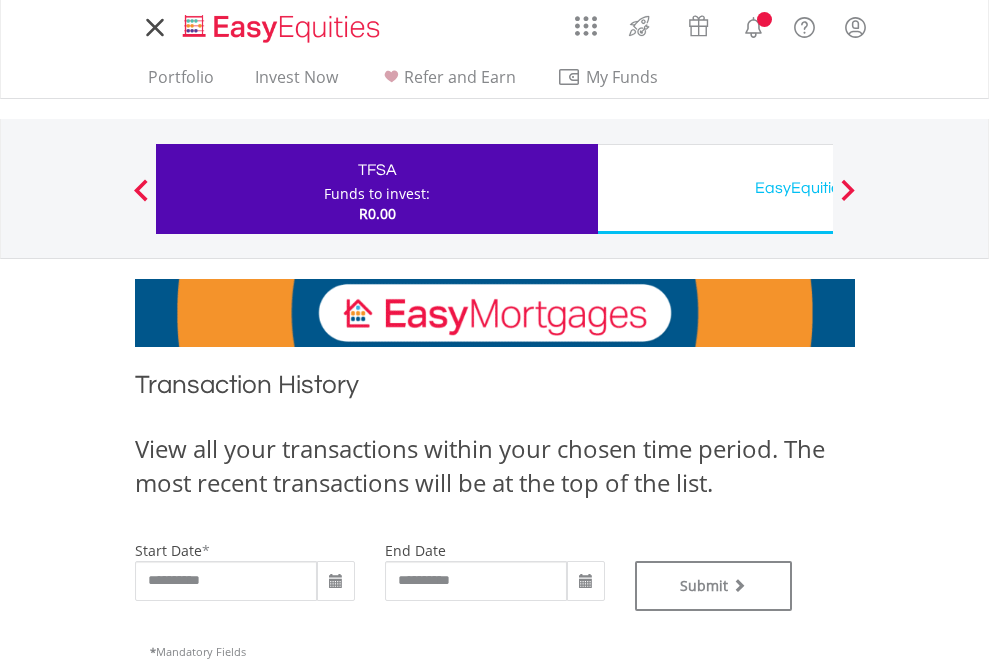 scroll, scrollTop: 0, scrollLeft: 0, axis: both 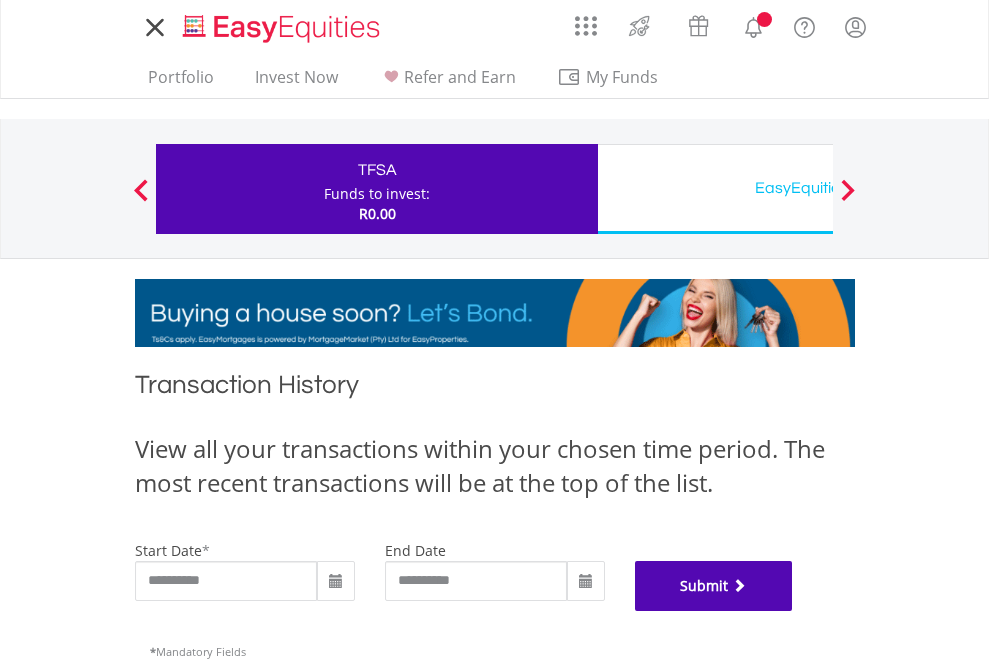 click on "Submit" at bounding box center [714, 586] 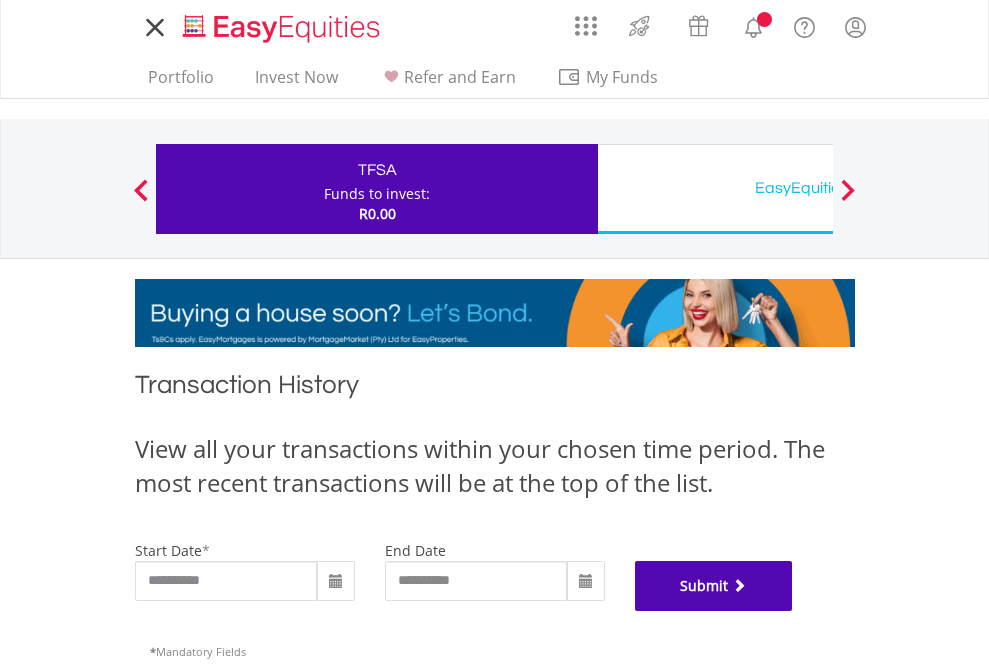 scroll, scrollTop: 811, scrollLeft: 0, axis: vertical 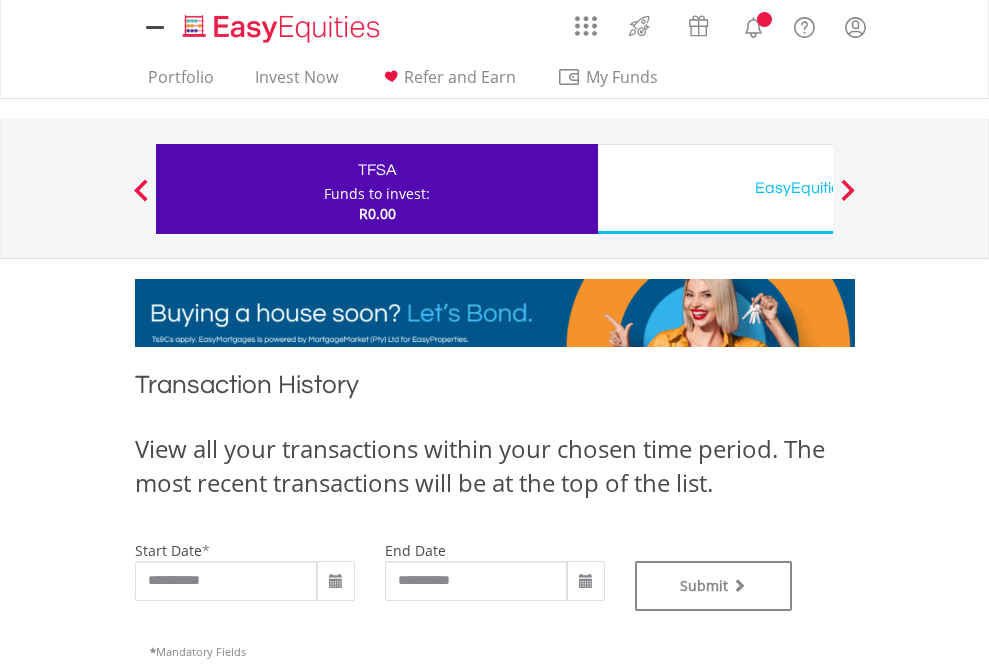 click on "EasyEquities USD" at bounding box center (818, 188) 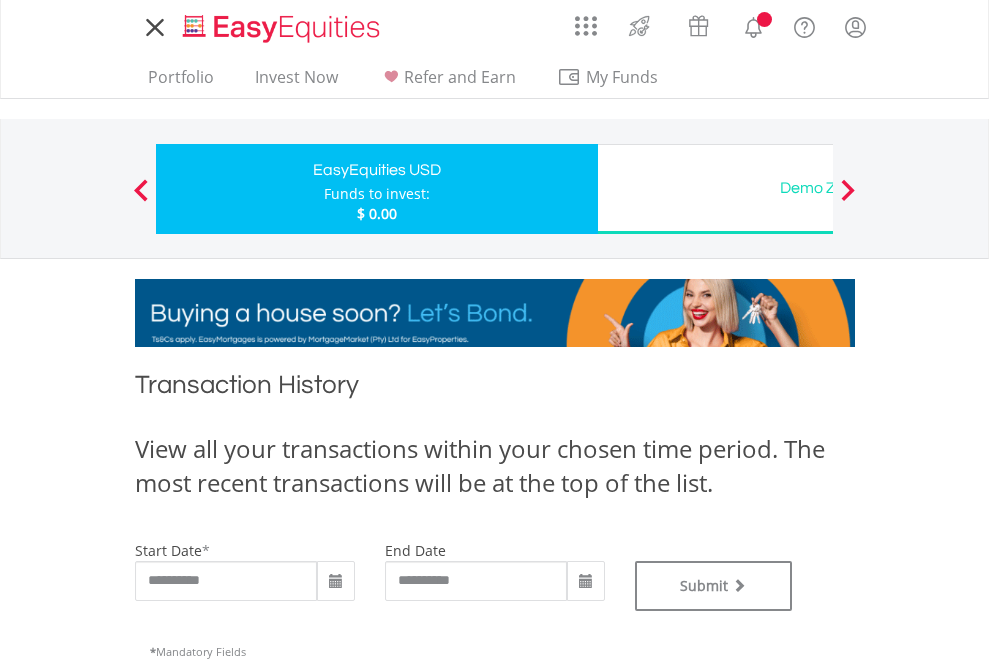 type on "**********" 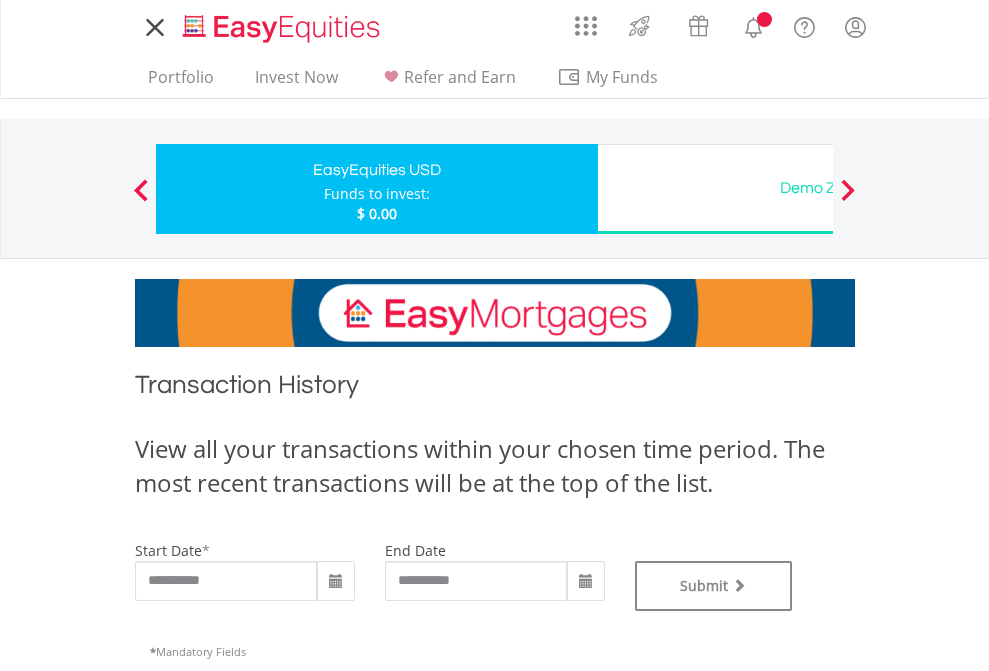 scroll, scrollTop: 0, scrollLeft: 0, axis: both 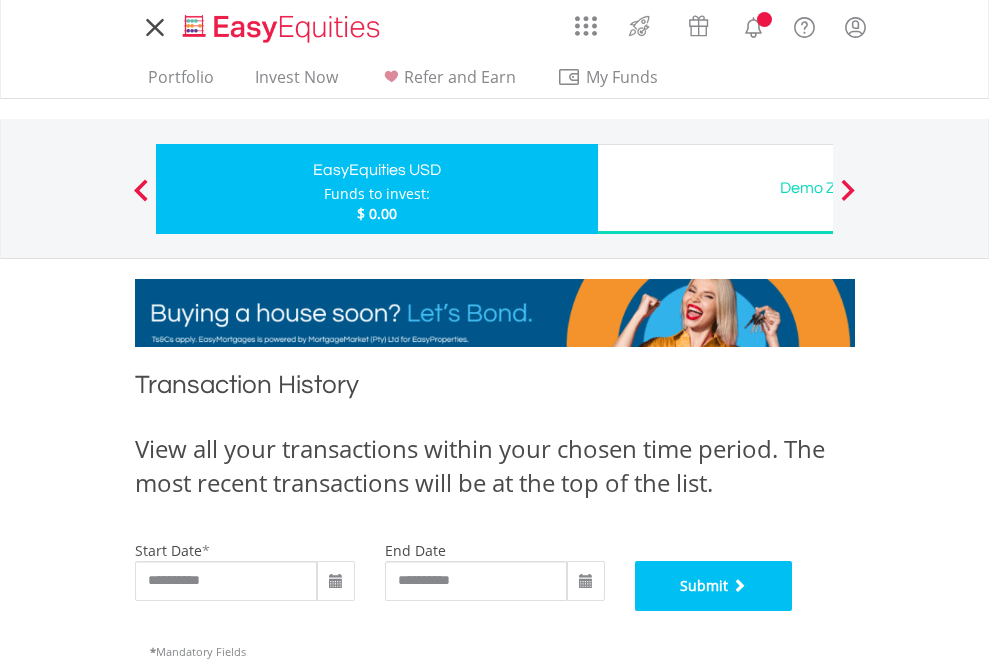 click on "Submit" at bounding box center [714, 586] 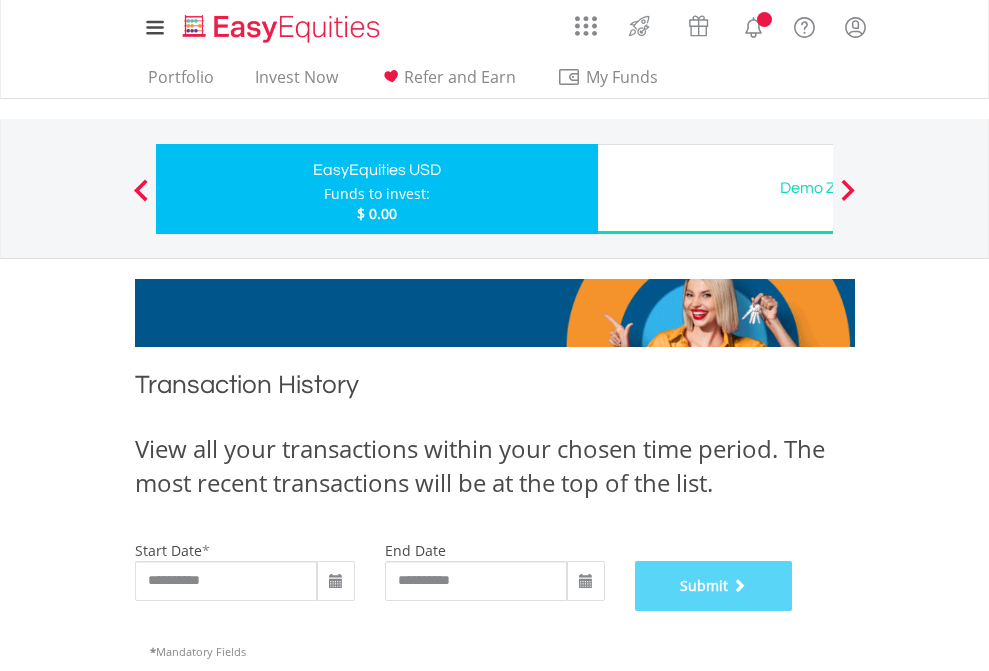 scroll, scrollTop: 811, scrollLeft: 0, axis: vertical 